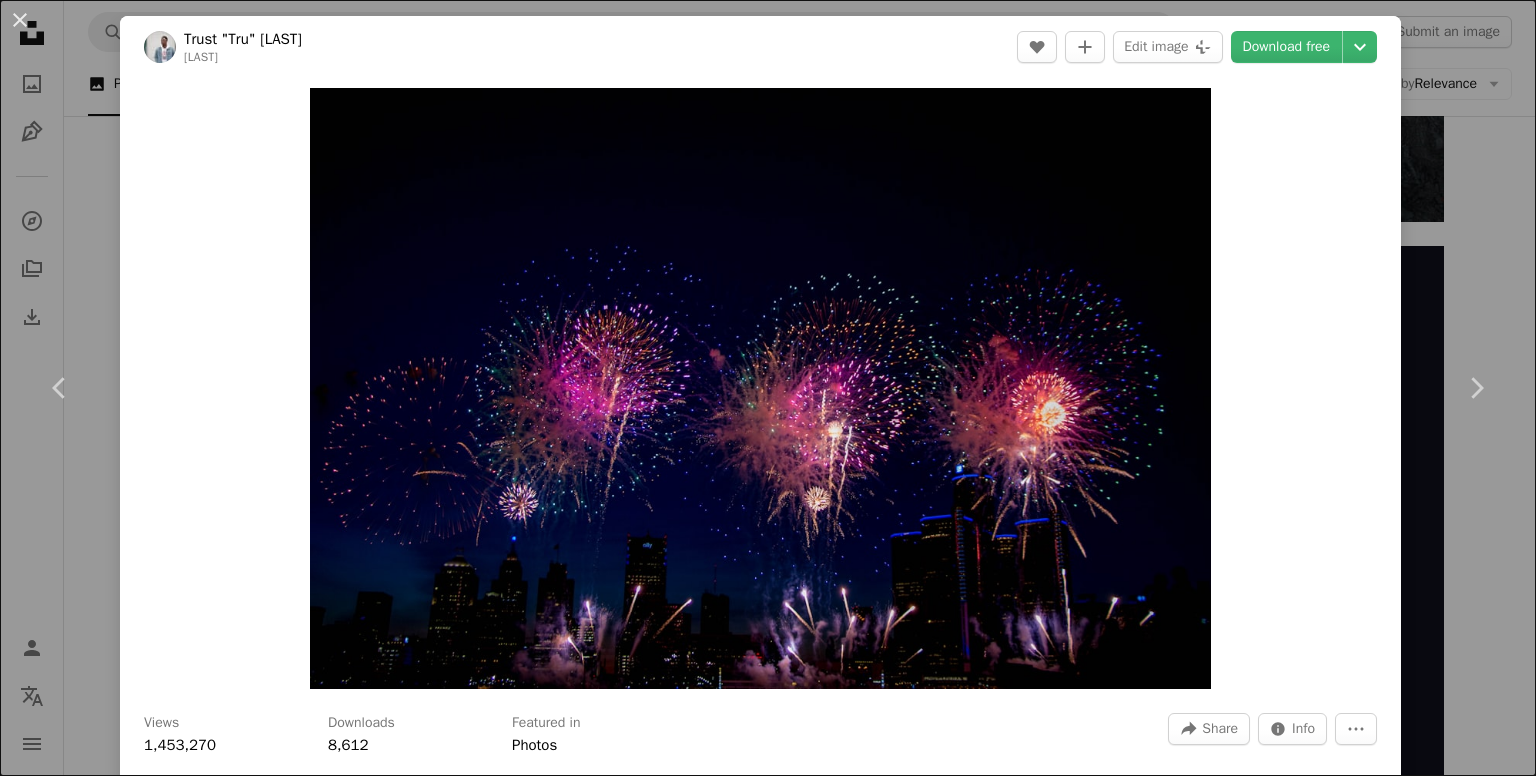 scroll, scrollTop: 13210, scrollLeft: 0, axis: vertical 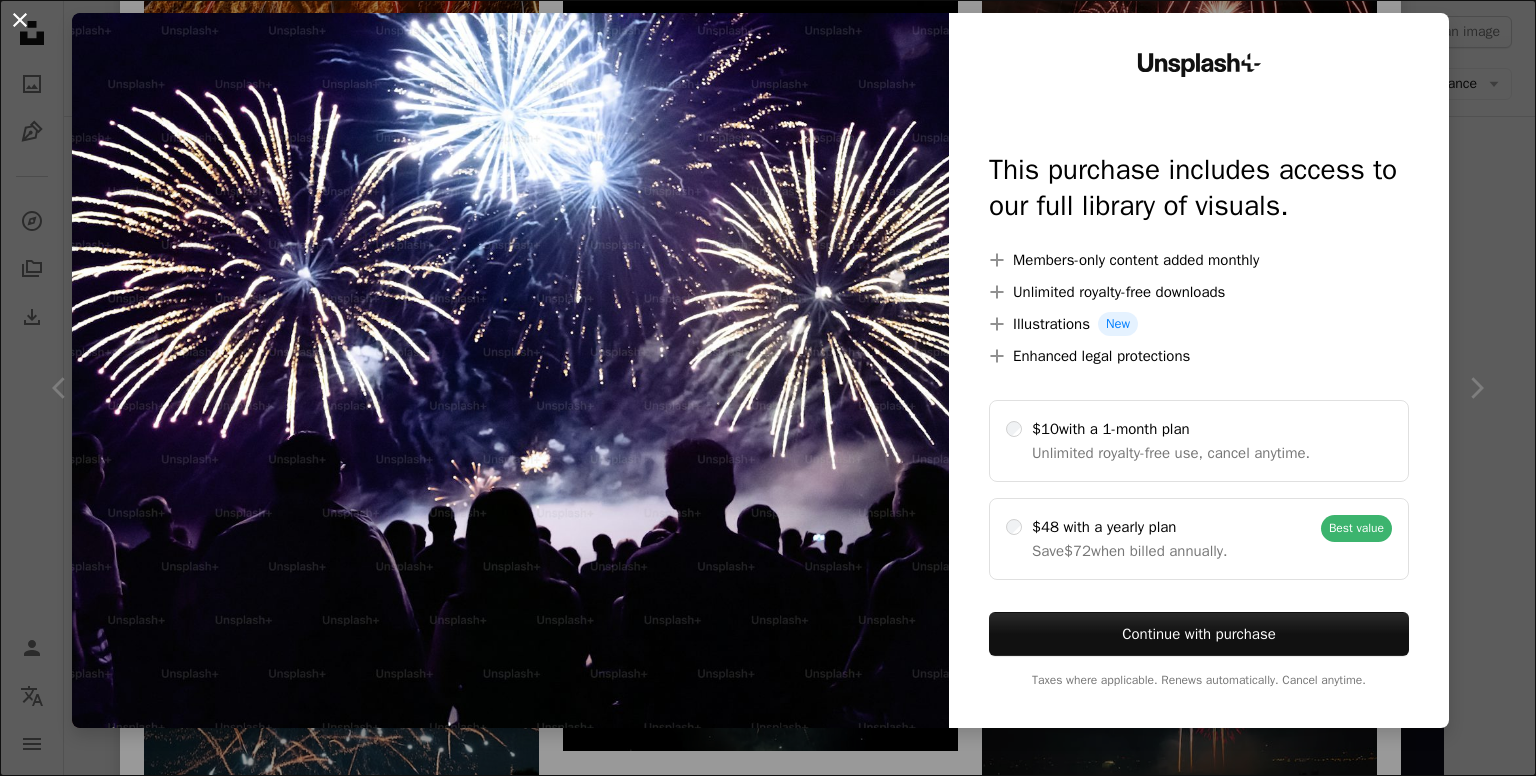 click on "An X shape" at bounding box center [20, 20] 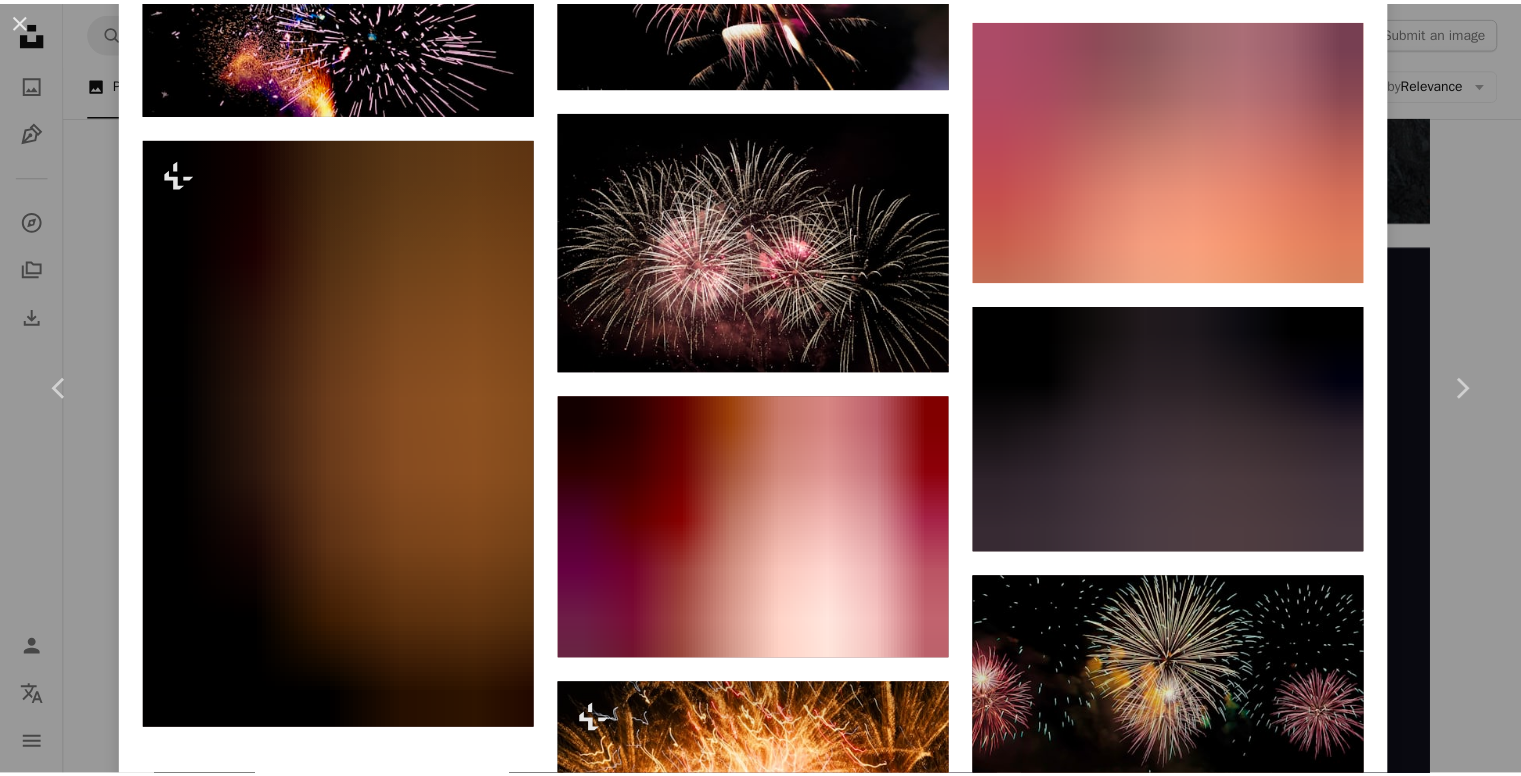 scroll, scrollTop: 8144, scrollLeft: 0, axis: vertical 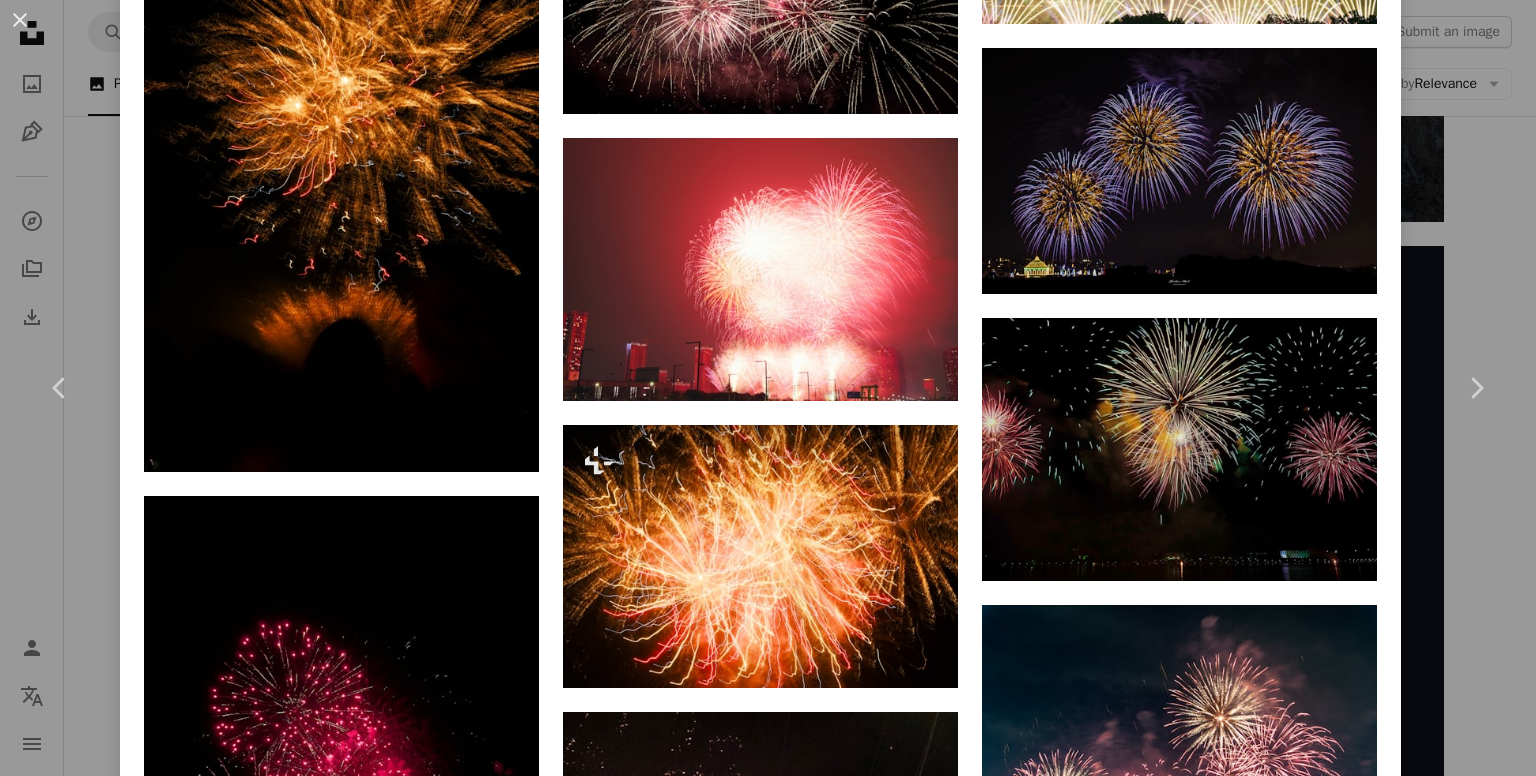 click on "An X shape Chevron left Chevron right Trust "Tru" [LAST] iamtru A heart A plus sign Edit image   Plus sign for Unsplash+ Download free Chevron down Zoom in Views 1,453,270 Downloads 8,612 Featured in Photos A forward-right arrow Share Info icon Info More Actions Ford Fireworks A map marker [CITY] [CITY] Tunnel Calendar outlined Published on  [DATE], [YEAR] Camera Canon, EOS REBEL T5i Safety Free to use under the  Unsplash License dark night sky night light party color fireworks holiday celebration 4th of july colour evening [CITY] july canada day july 4th building city human urban Creative Commons images Browse premium related images on iStock  |  Save 20% with code UNSPLASH20 View more on iStock  ↗ Related images A heart A plus sign [FIRST] [LAST] Available for hire A checkmark inside of a circle Arrow pointing down A heart A plus sign [LAST] Arrow pointing down A heart A plus sign [FIRST] [LAST] Available for hire A checkmark inside of a circle Arrow pointing down Plus sign for Unsplash+ For" at bounding box center [768, 388] 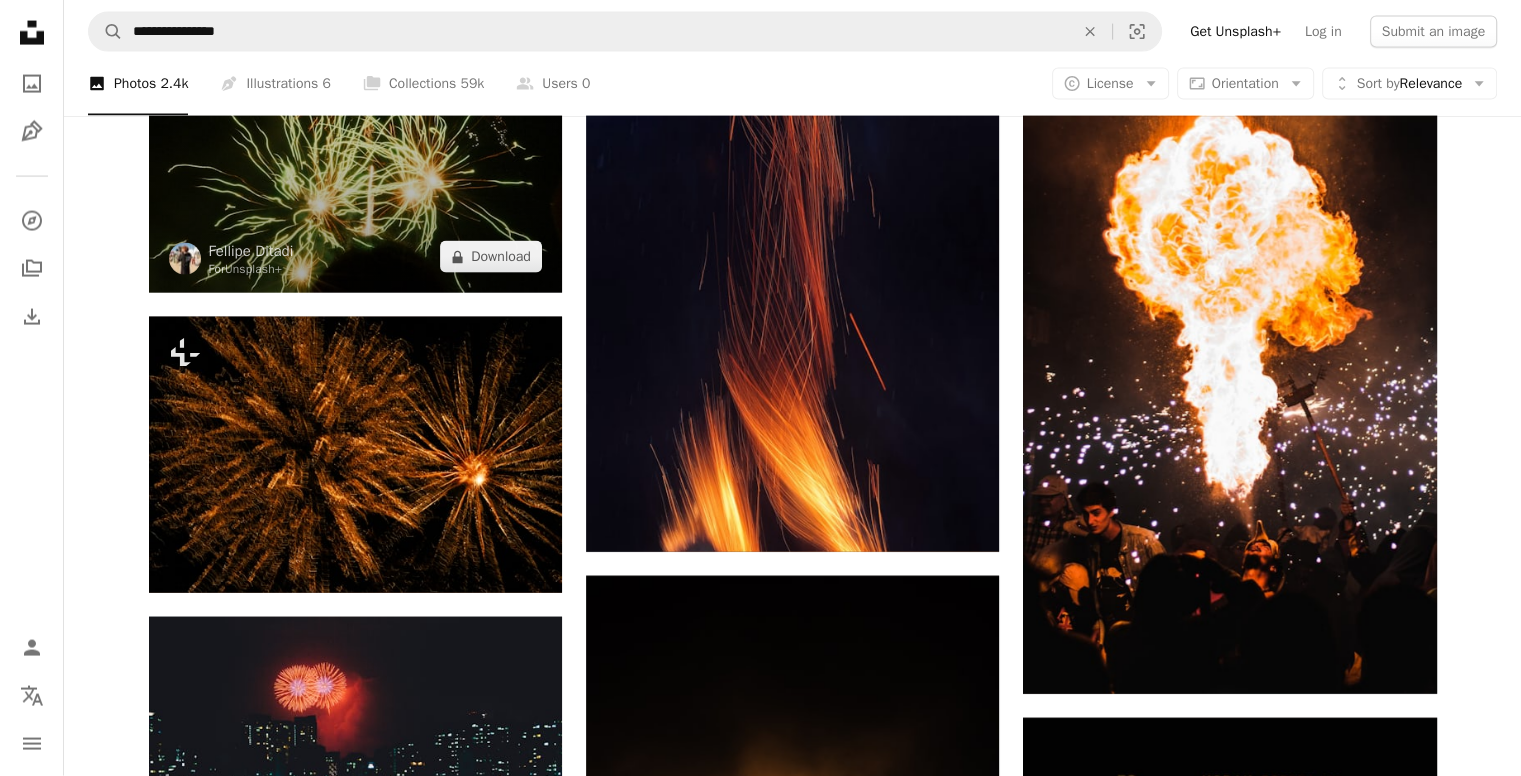 scroll, scrollTop: 19632, scrollLeft: 0, axis: vertical 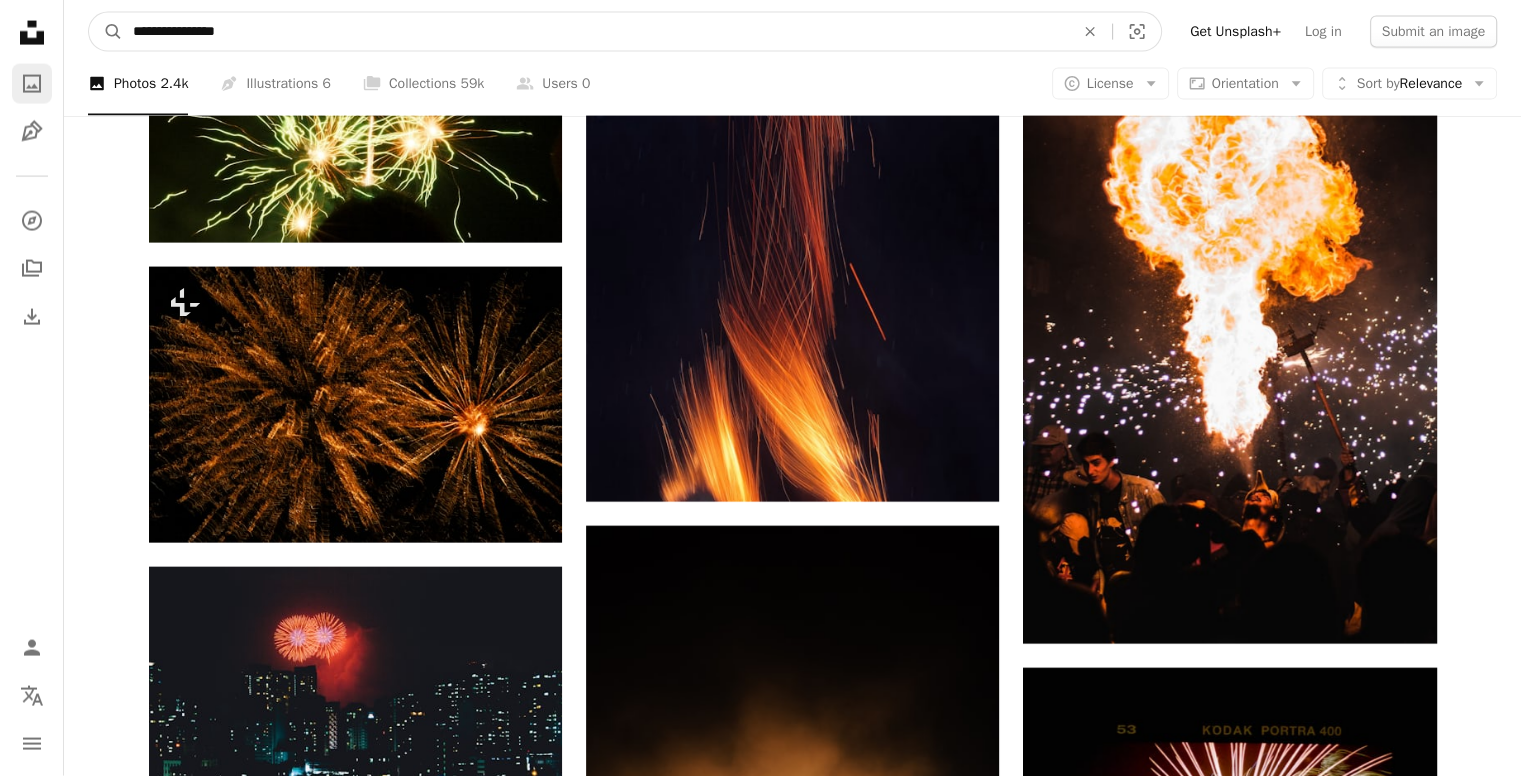 click on "**********" at bounding box center [760, -8093] 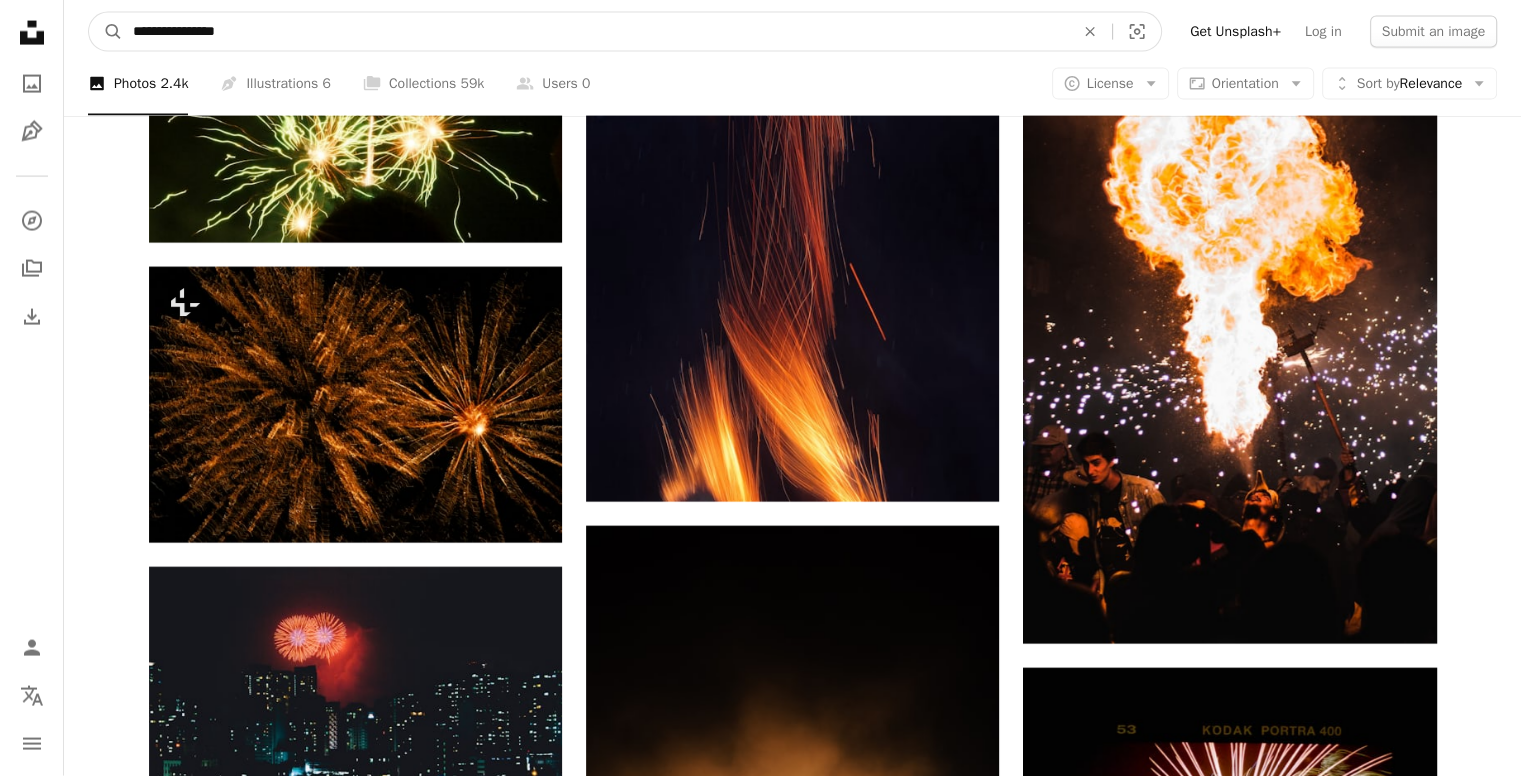 type on "**********" 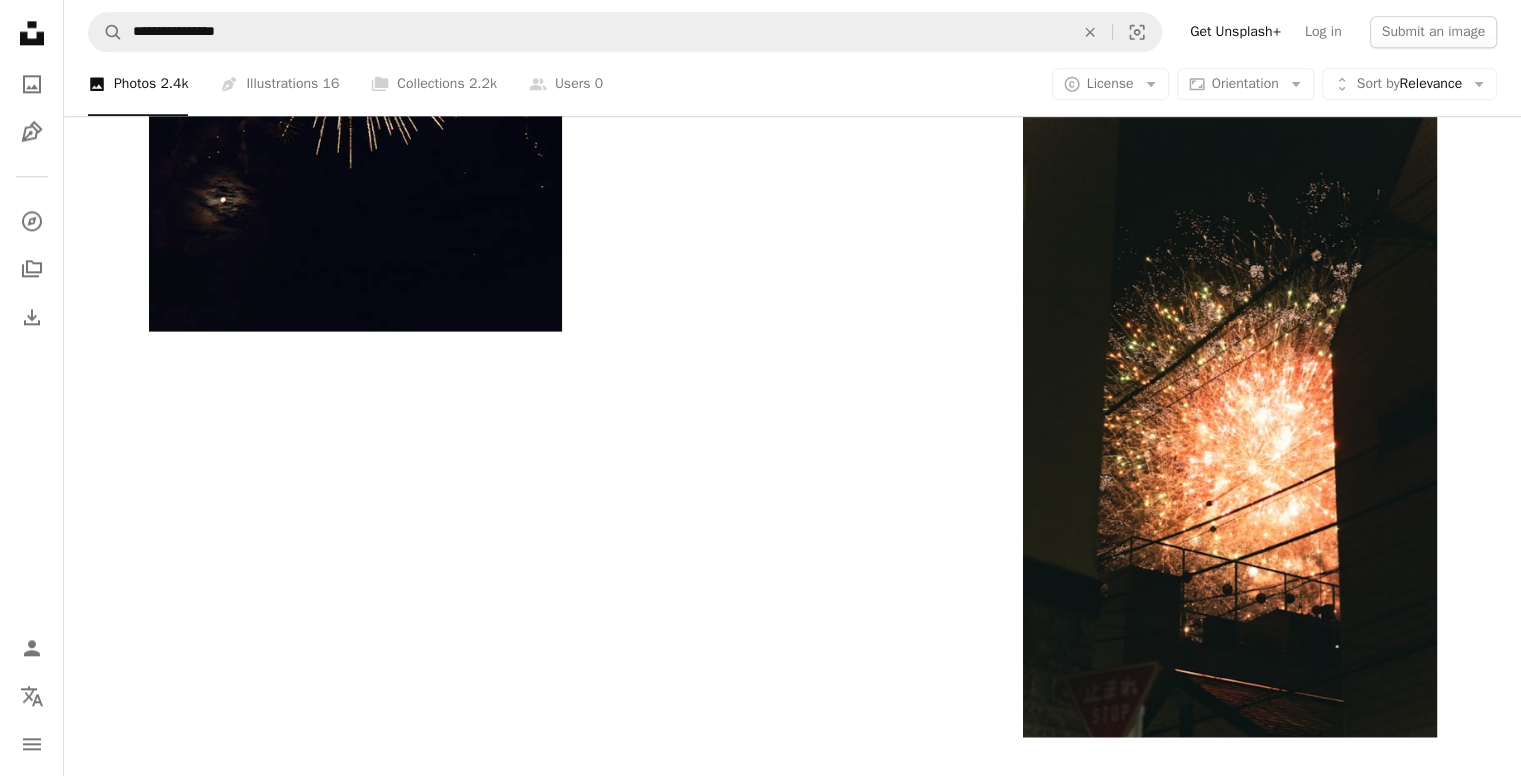 scroll, scrollTop: 2558, scrollLeft: 0, axis: vertical 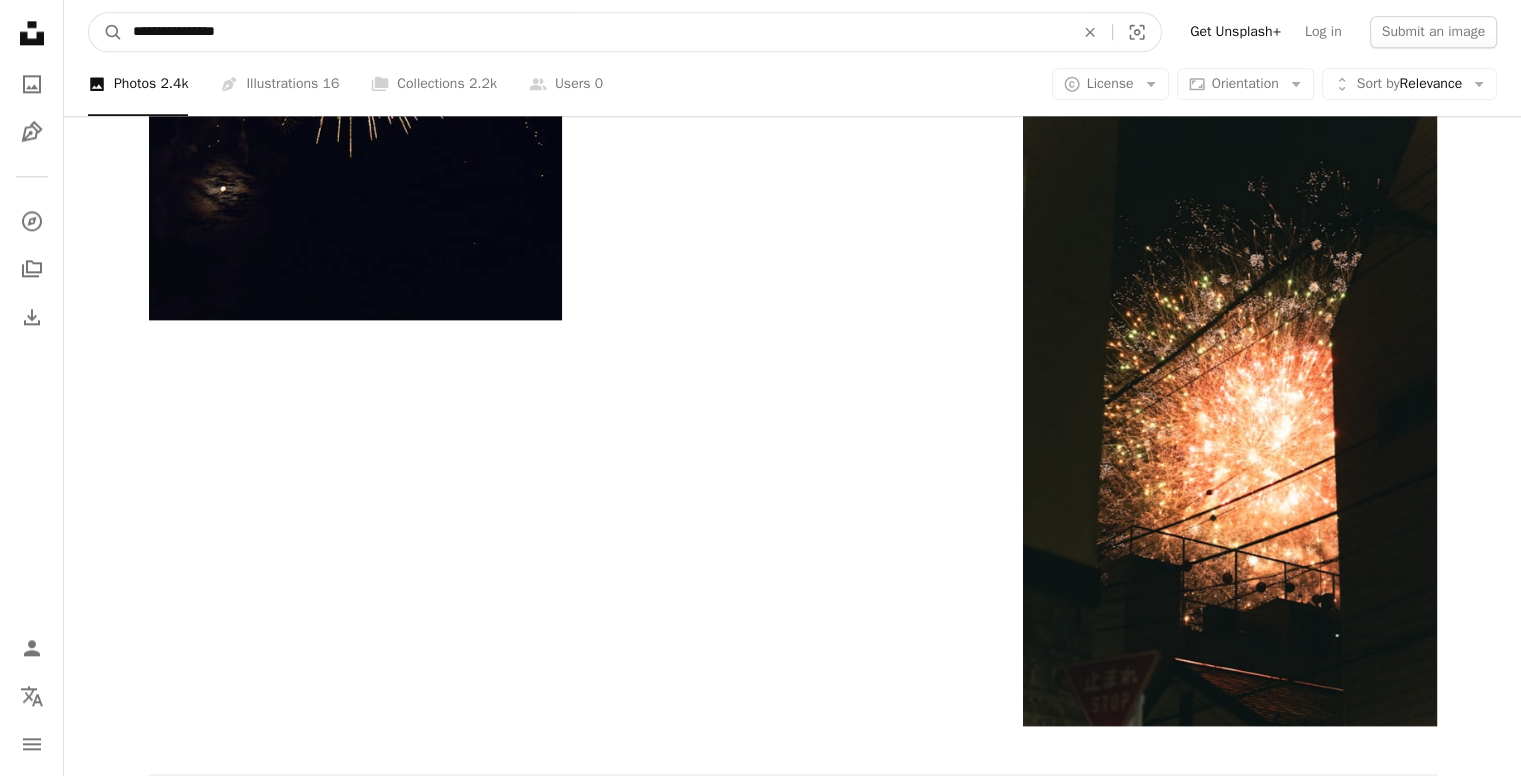 drag, startPoint x: 301, startPoint y: 45, endPoint x: 28, endPoint y: 37, distance: 273.1172 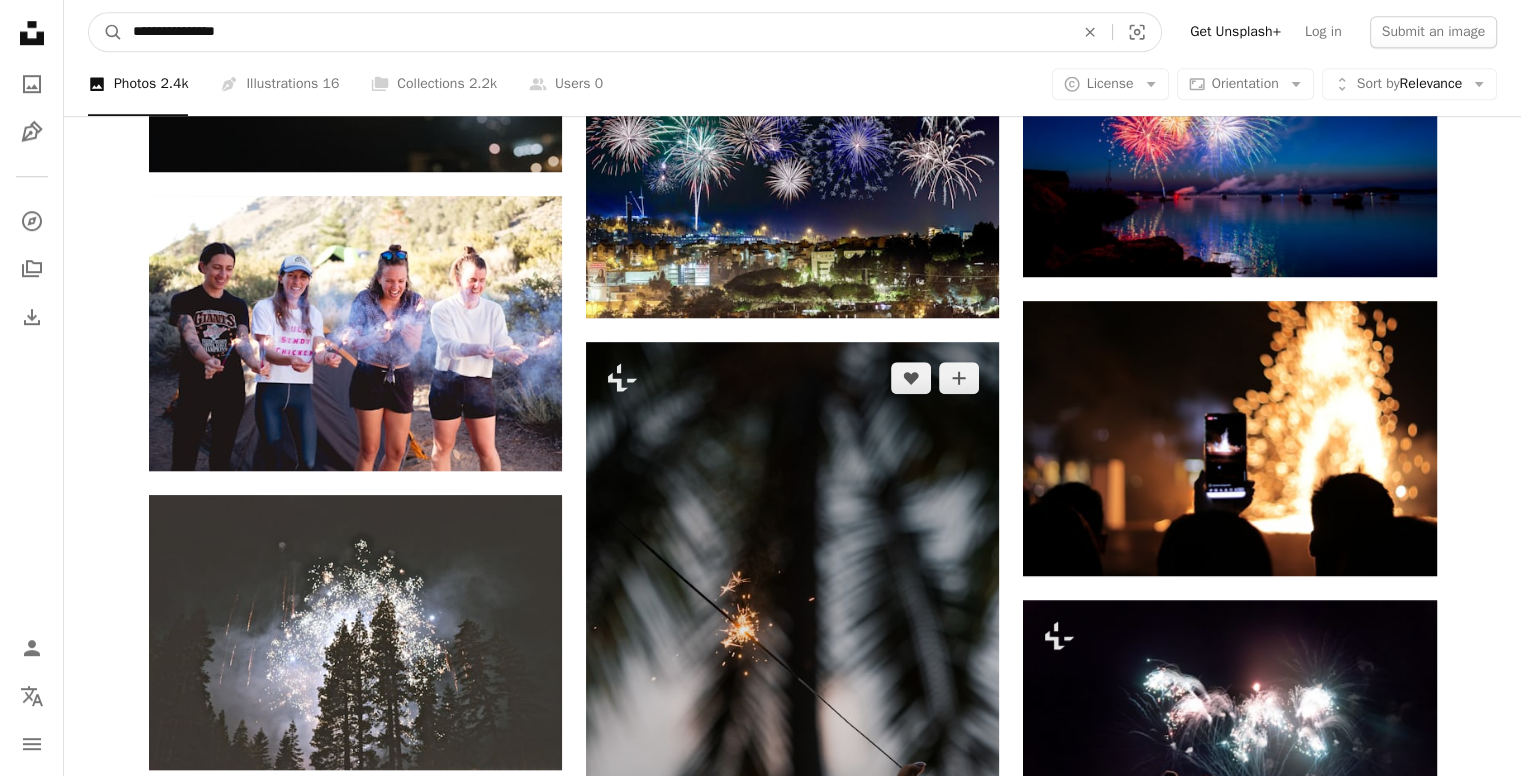 scroll, scrollTop: 1422, scrollLeft: 0, axis: vertical 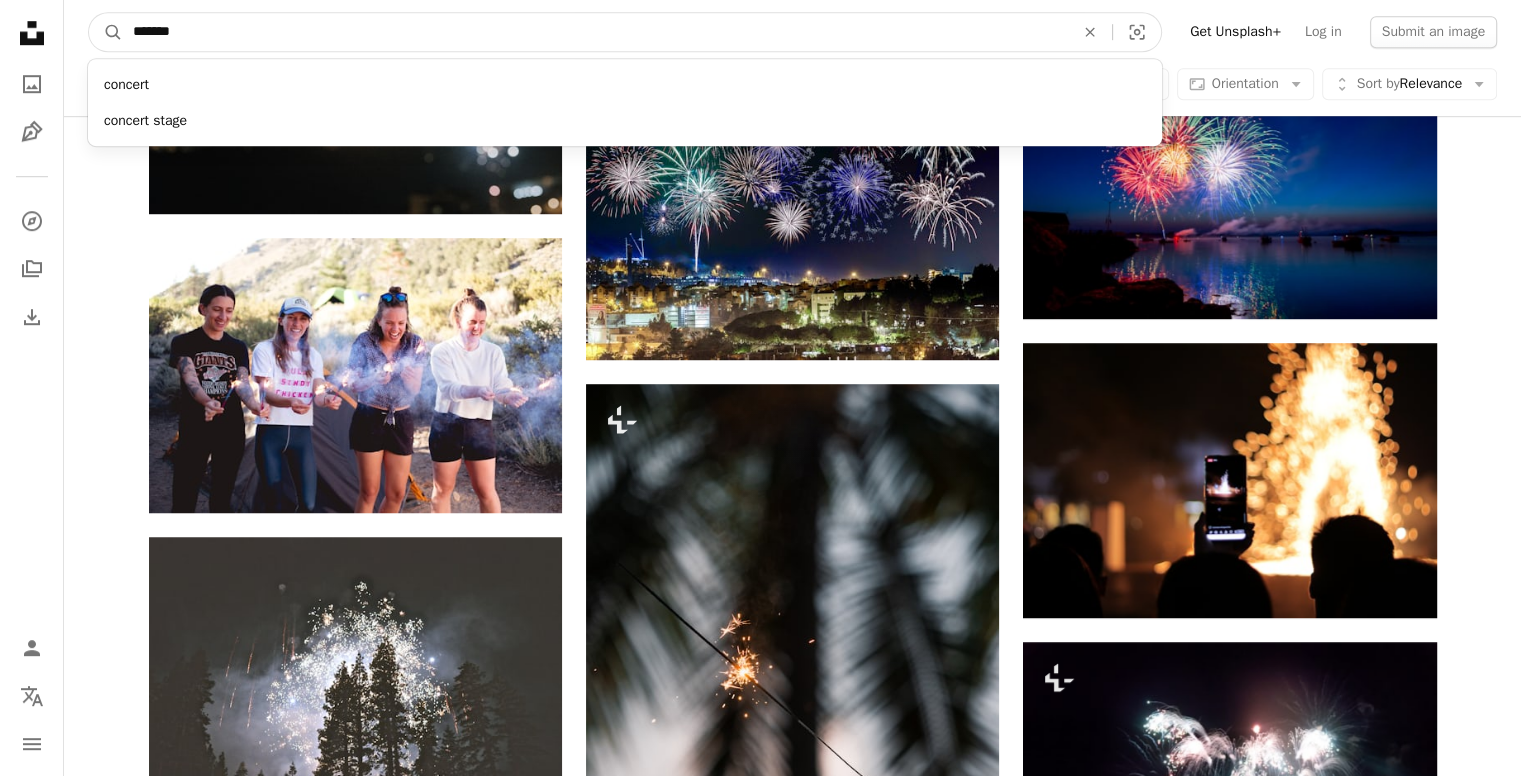 type on "*******" 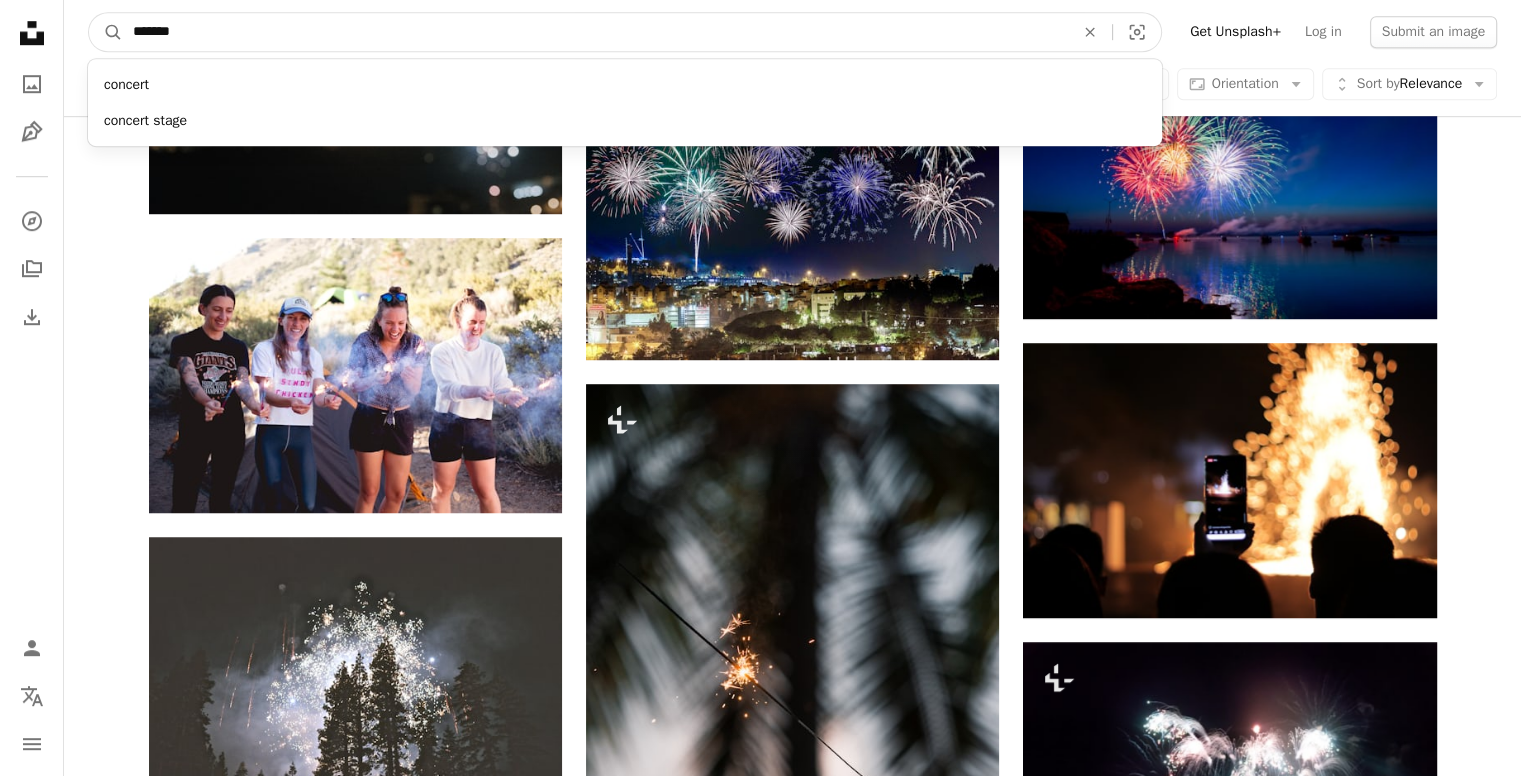 click on "A magnifying glass" at bounding box center (106, 32) 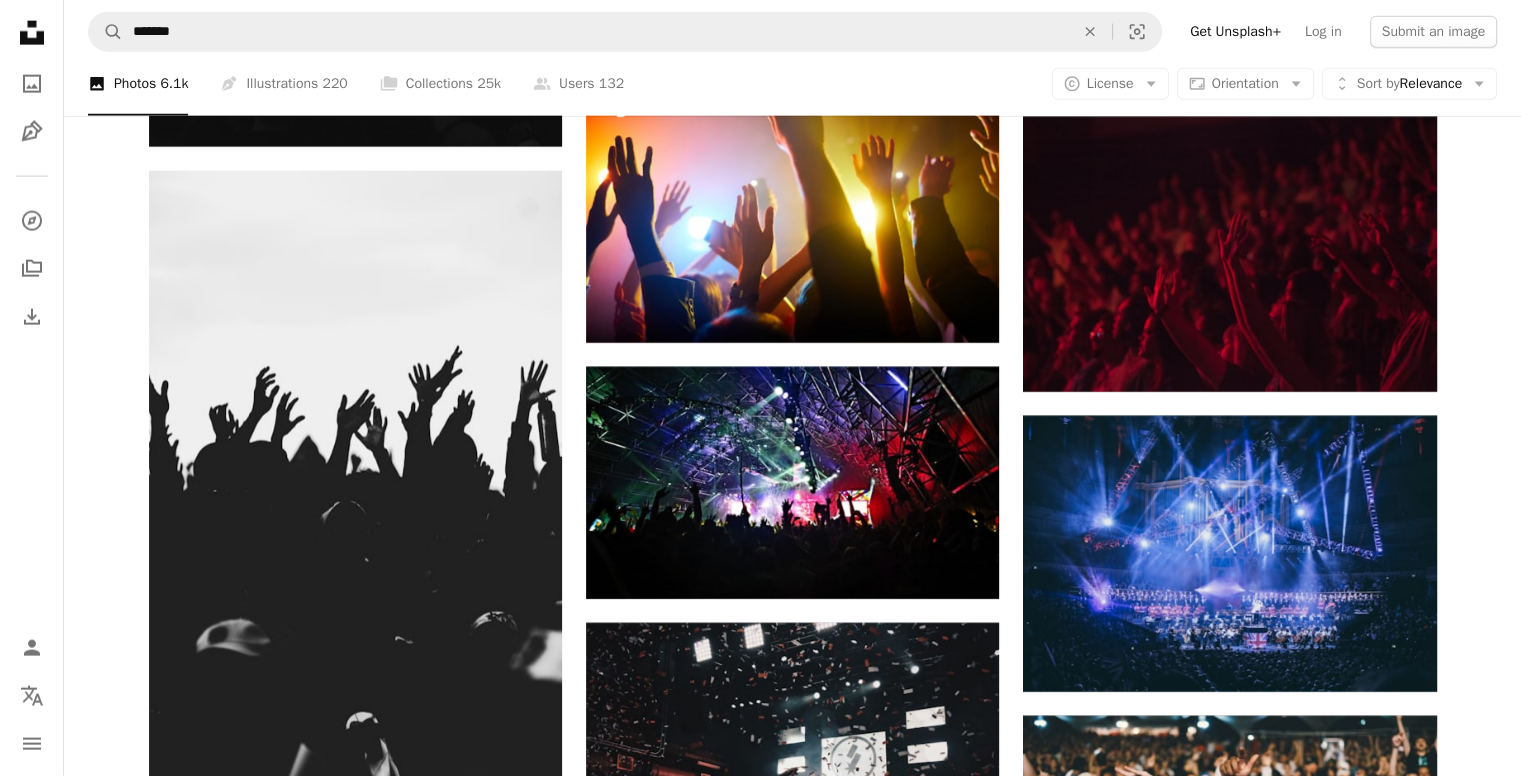 scroll, scrollTop: 4811, scrollLeft: 0, axis: vertical 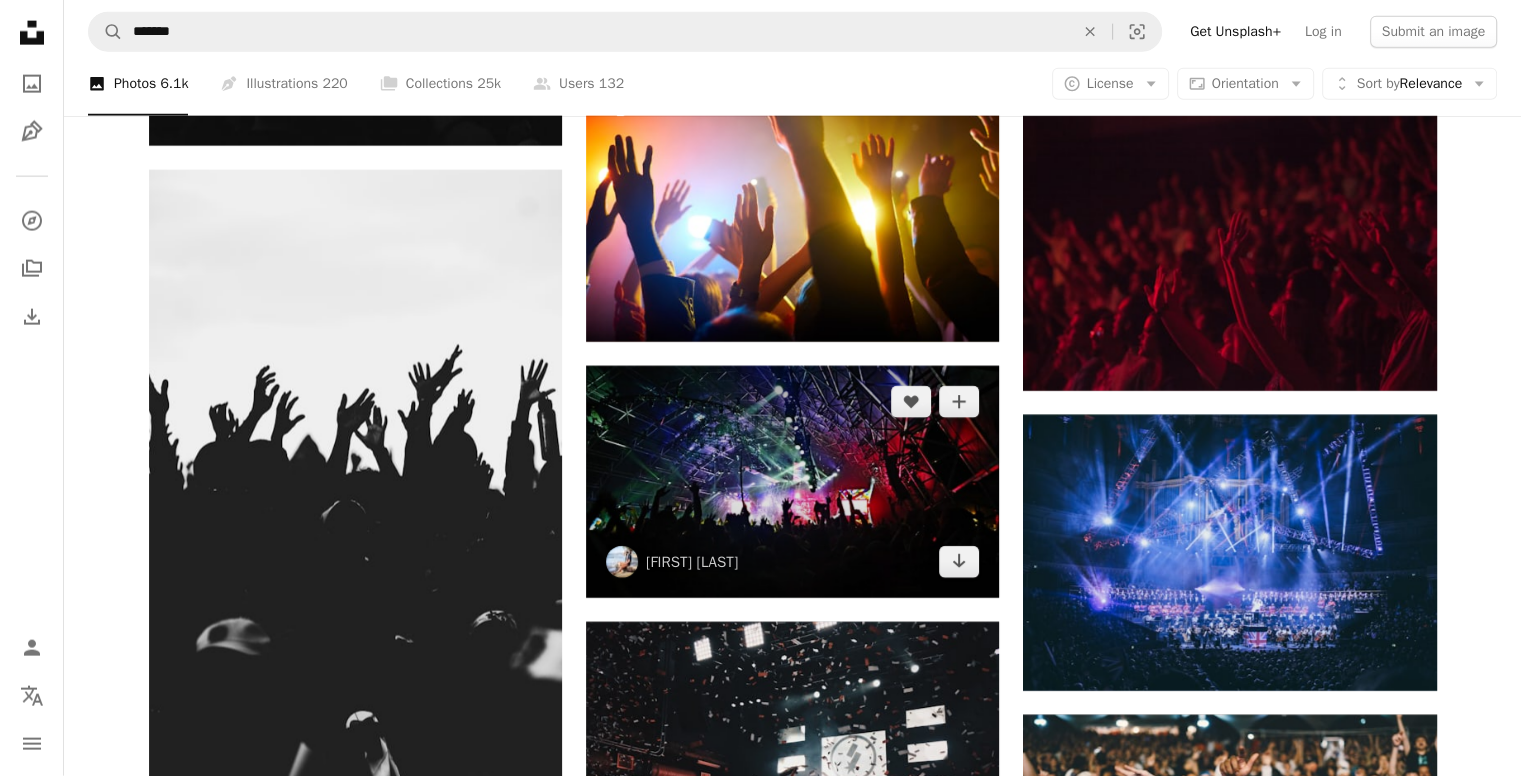 click at bounding box center [792, 482] 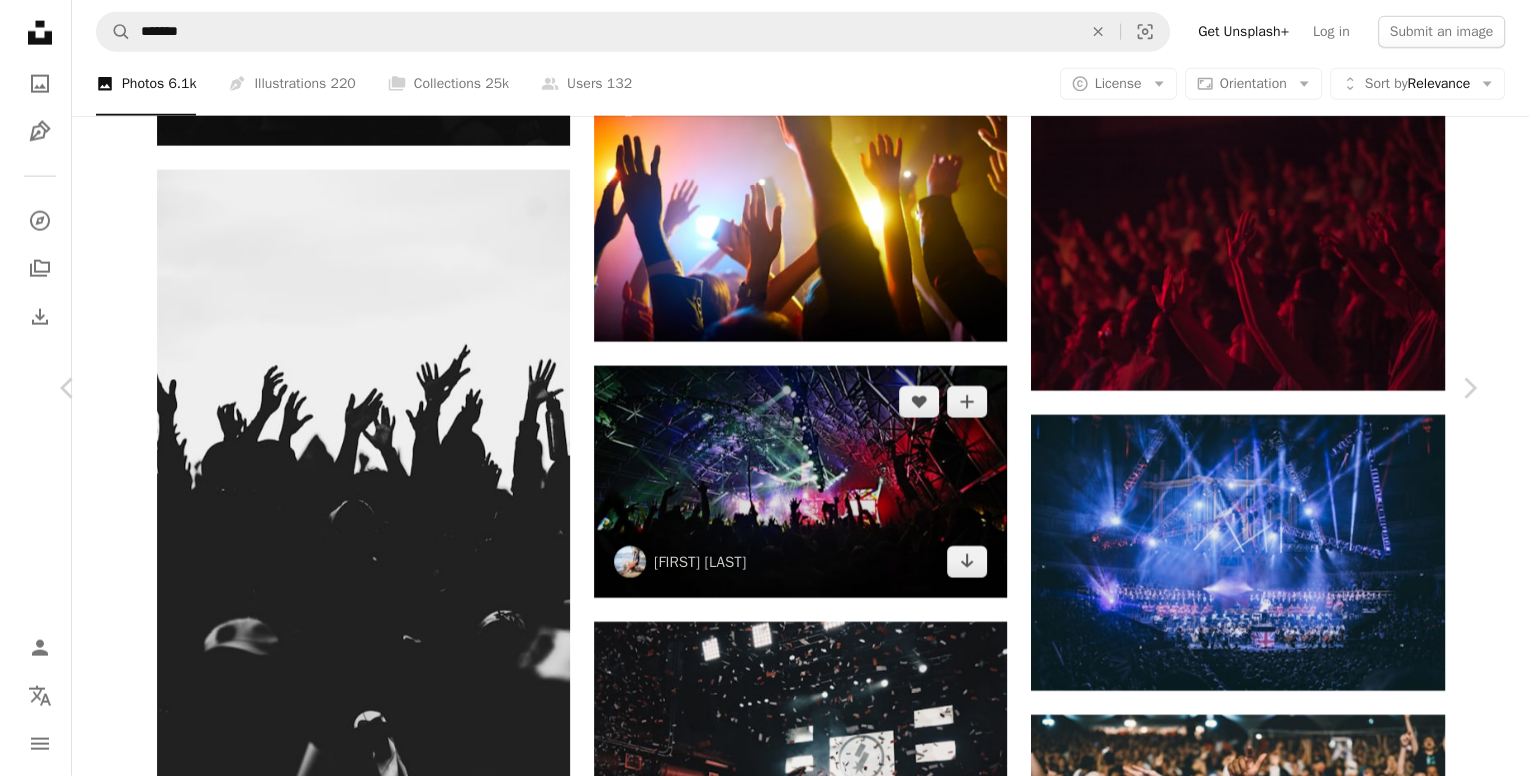 scroll, scrollTop: 5099, scrollLeft: 0, axis: vertical 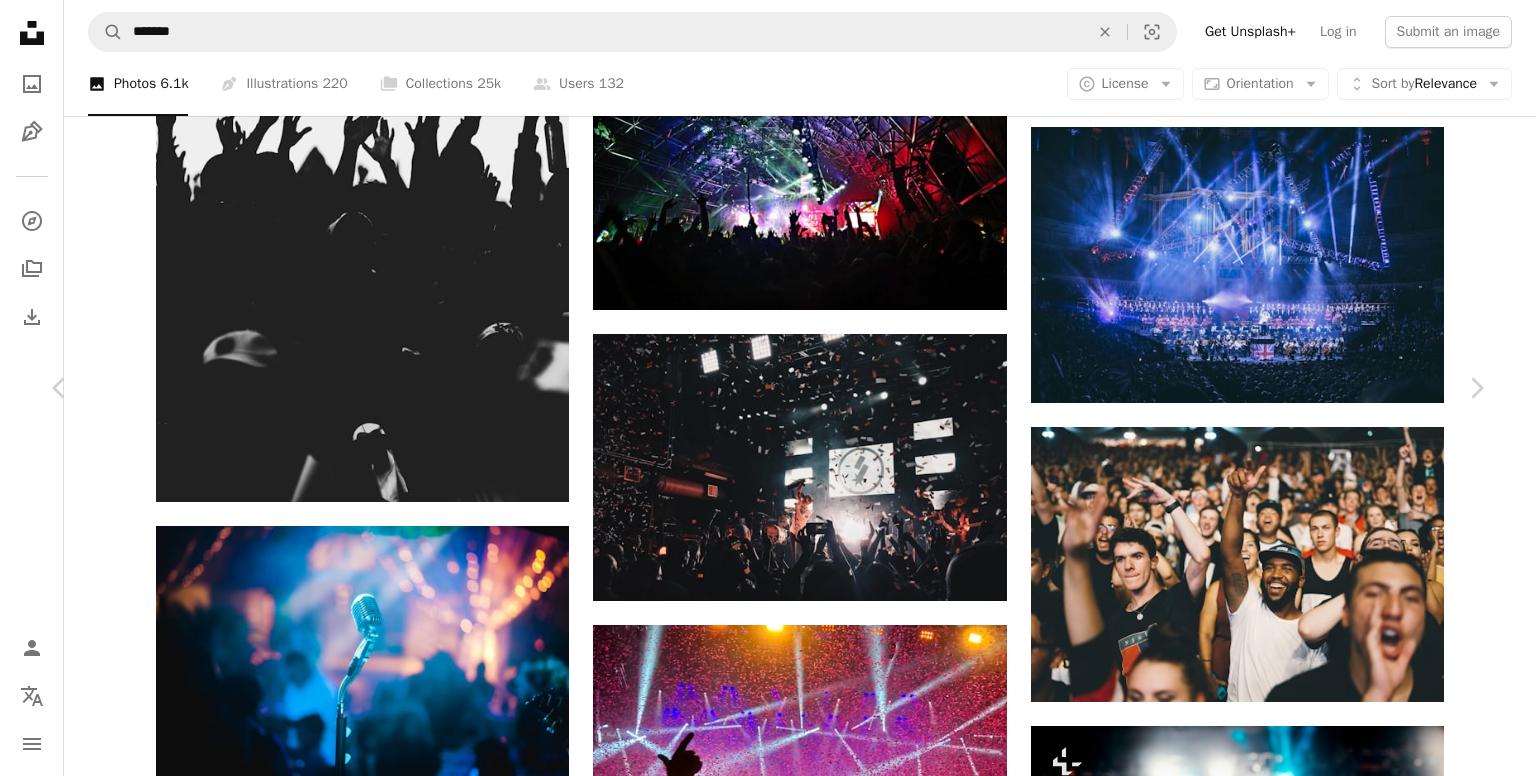 click at bounding box center (760, 8233) 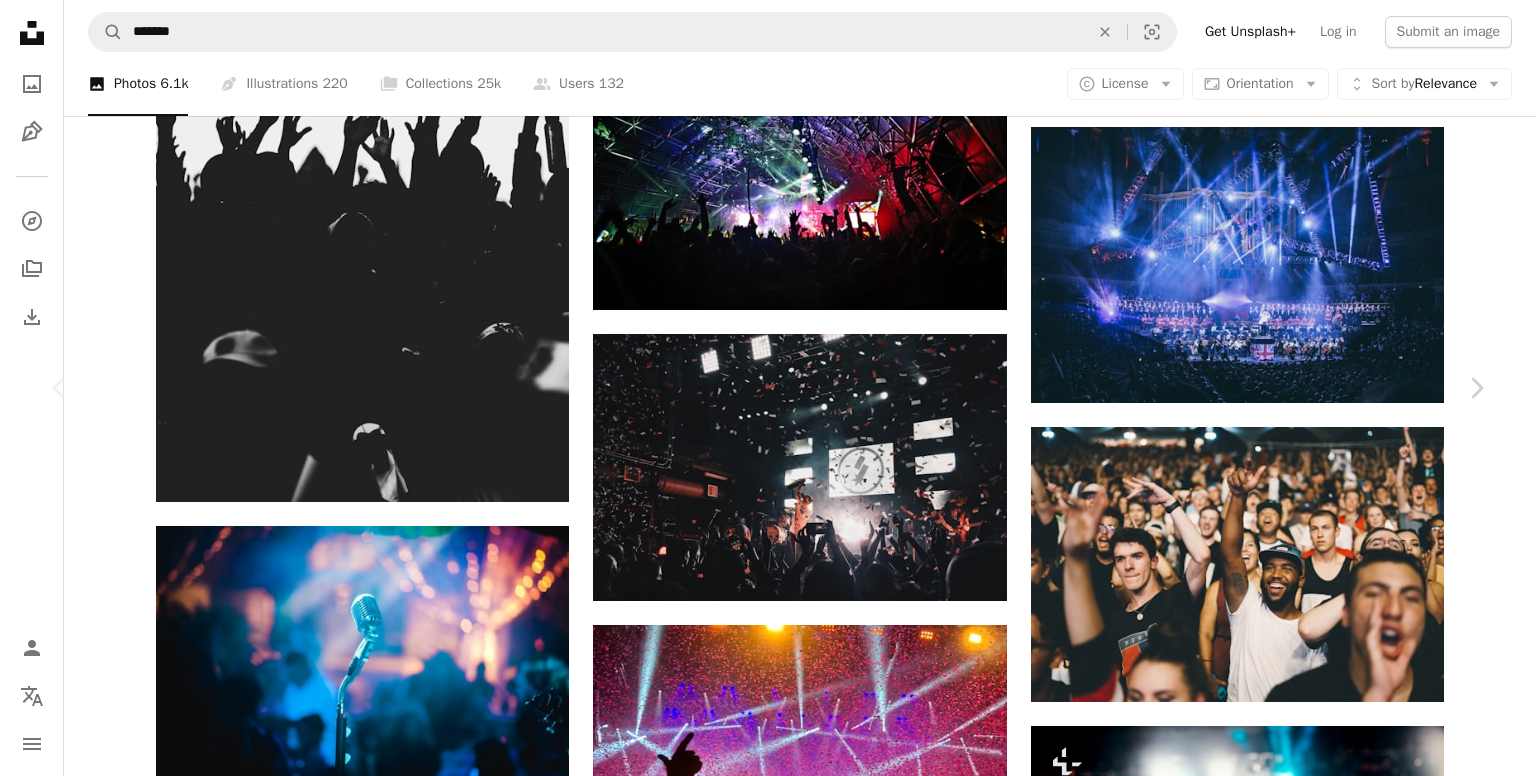 scroll, scrollTop: 1859, scrollLeft: 0, axis: vertical 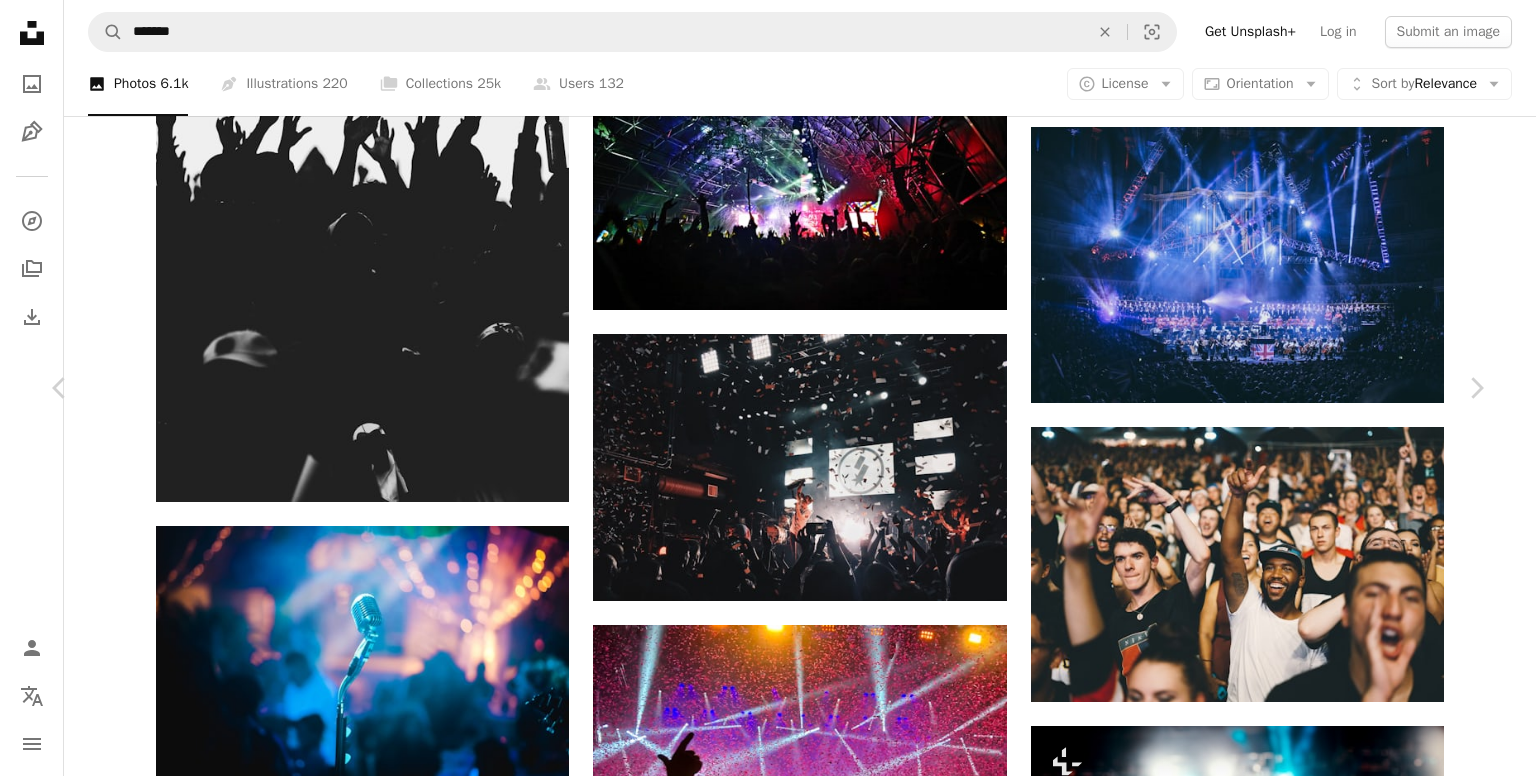 click at bounding box center (1179, 7902) 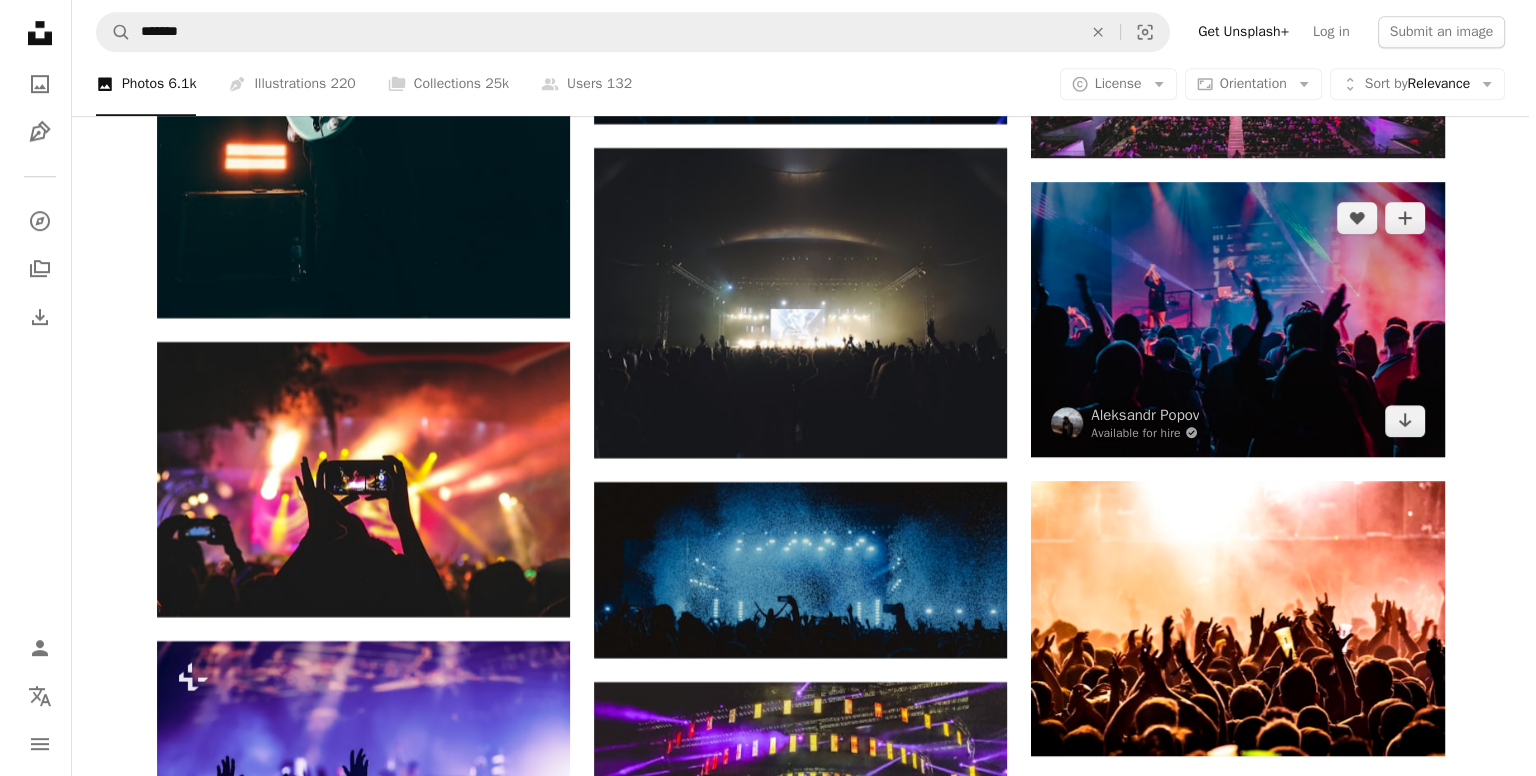 scroll, scrollTop: 8888, scrollLeft: 0, axis: vertical 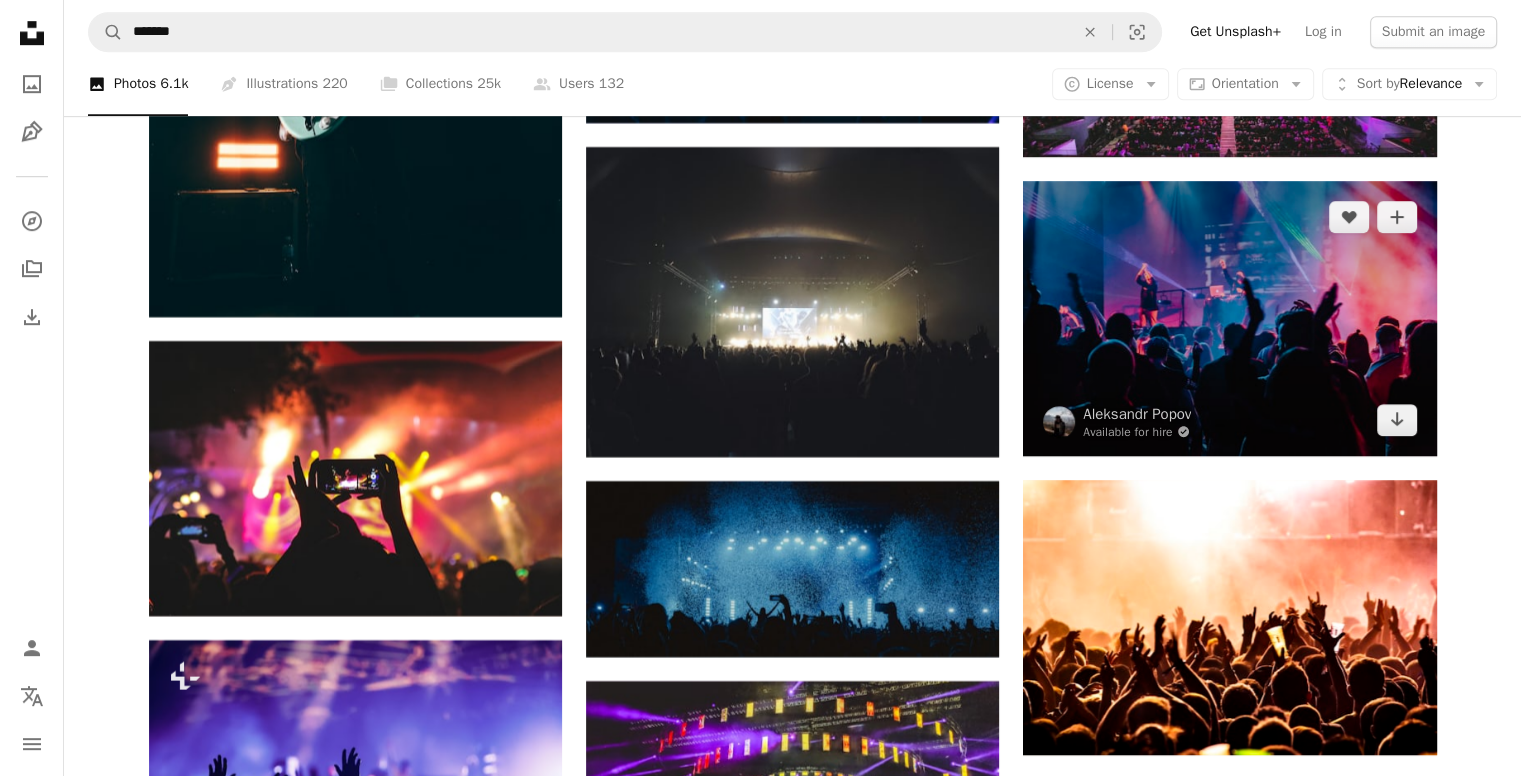 click at bounding box center [1229, 318] 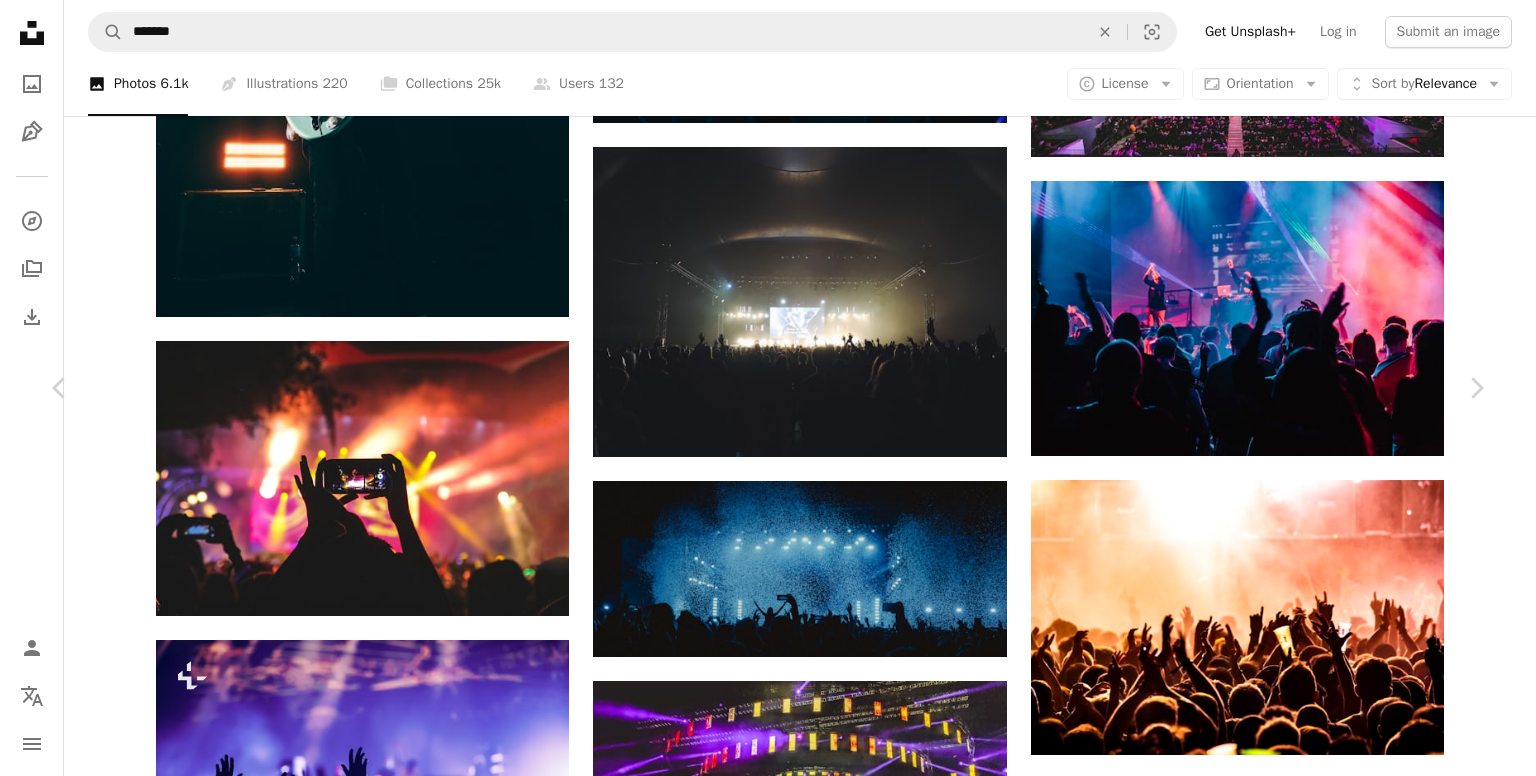 scroll, scrollTop: 2044, scrollLeft: 0, axis: vertical 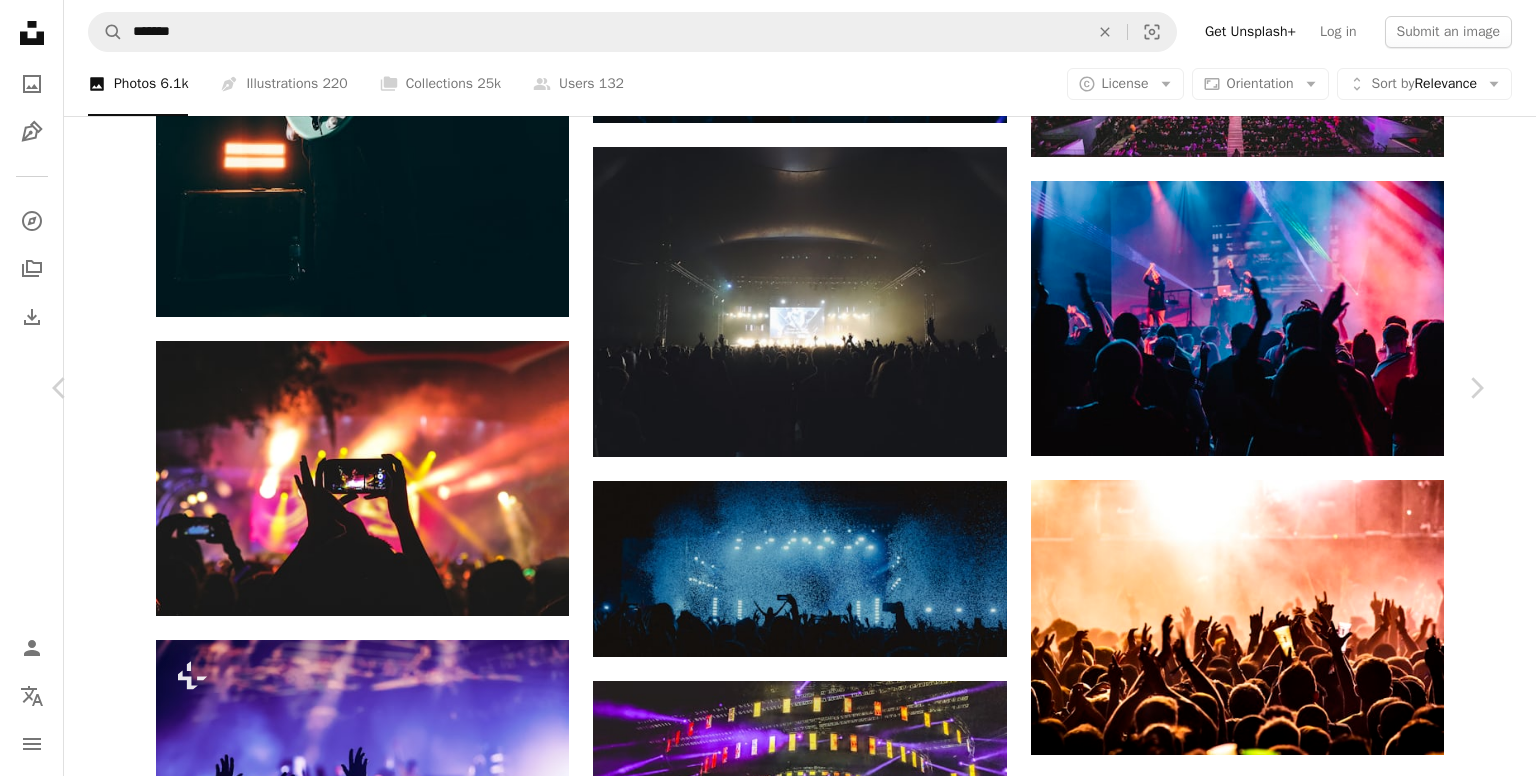 click at bounding box center (1179, 4150) 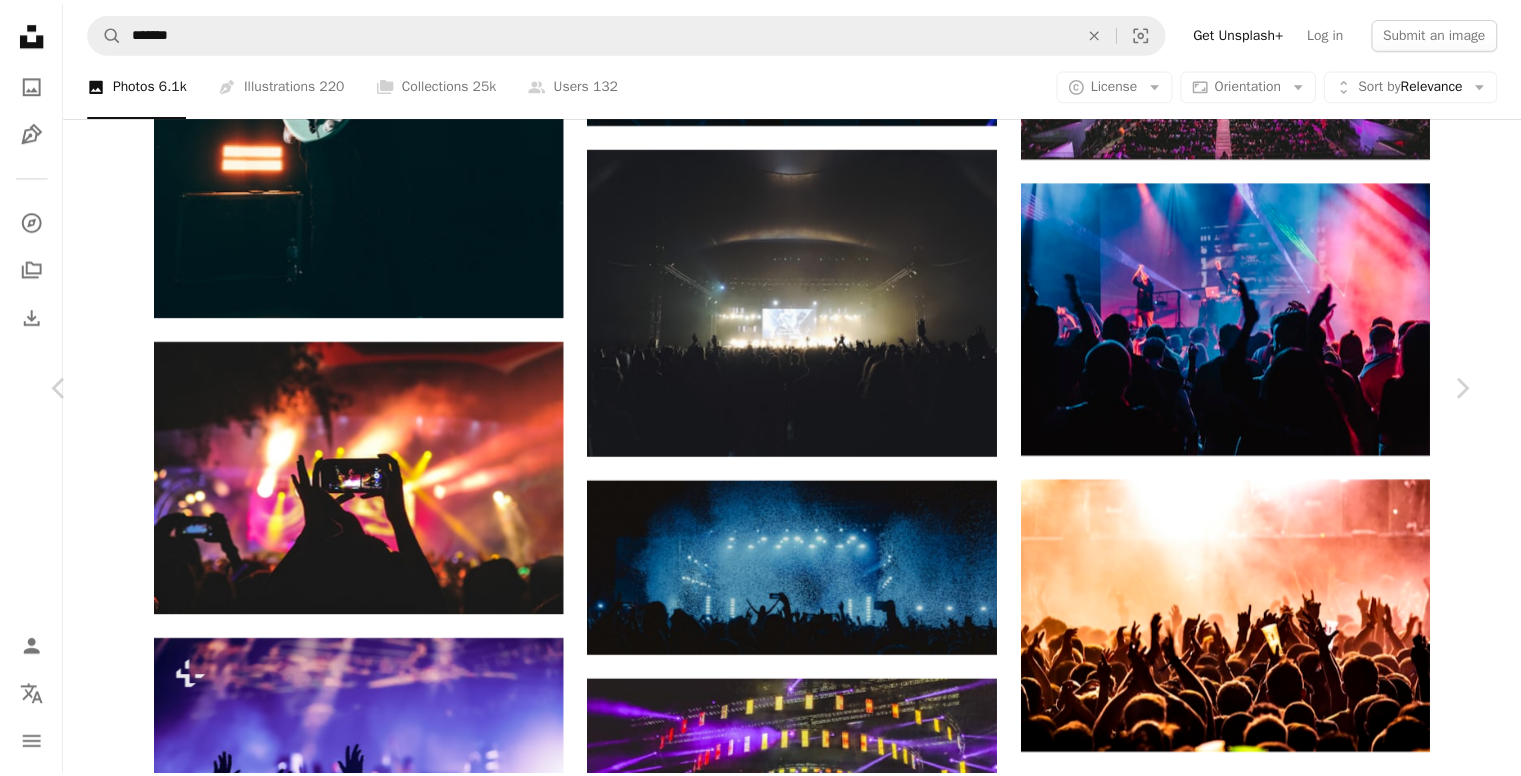 scroll, scrollTop: 0, scrollLeft: 0, axis: both 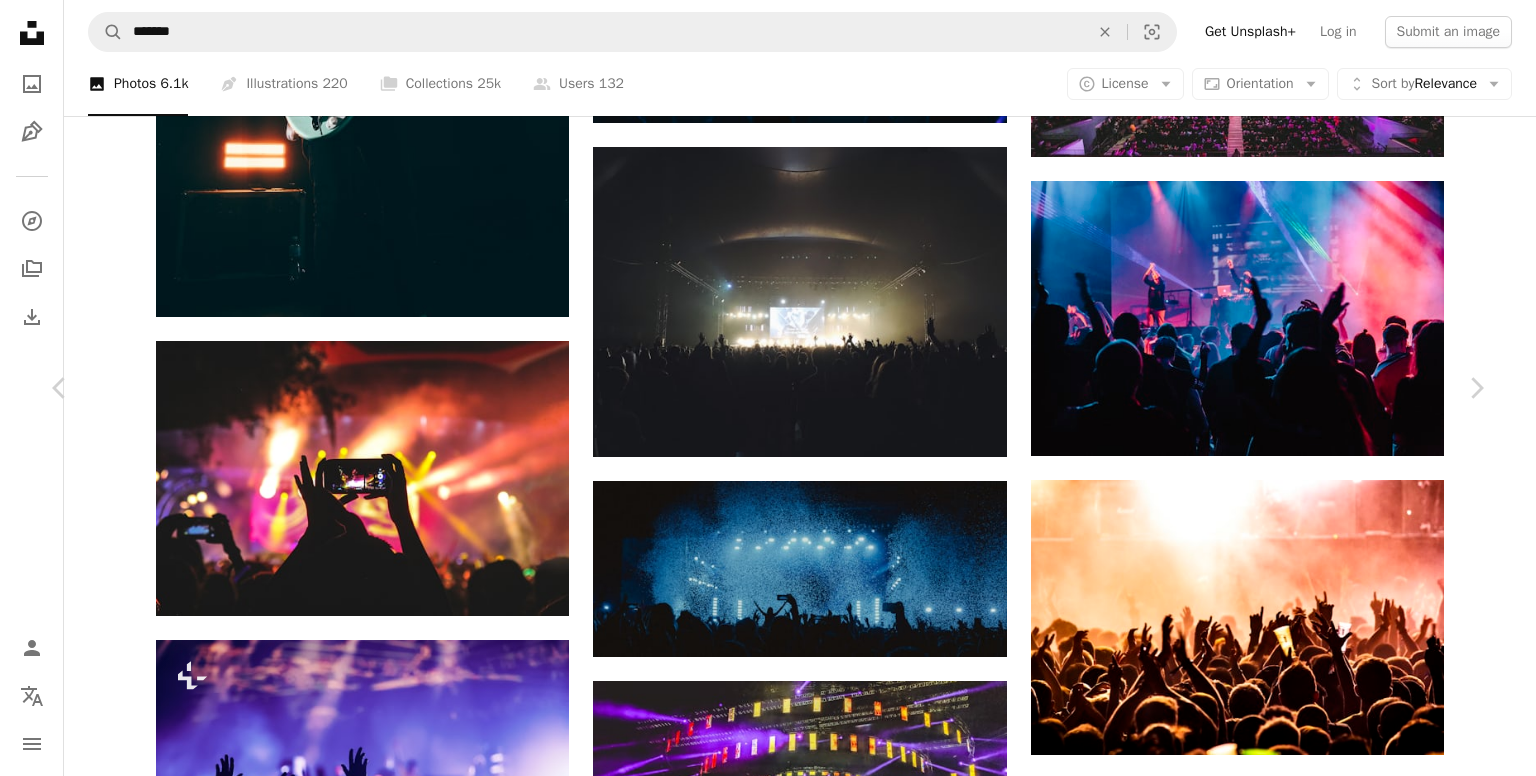 click on "Chevron down" 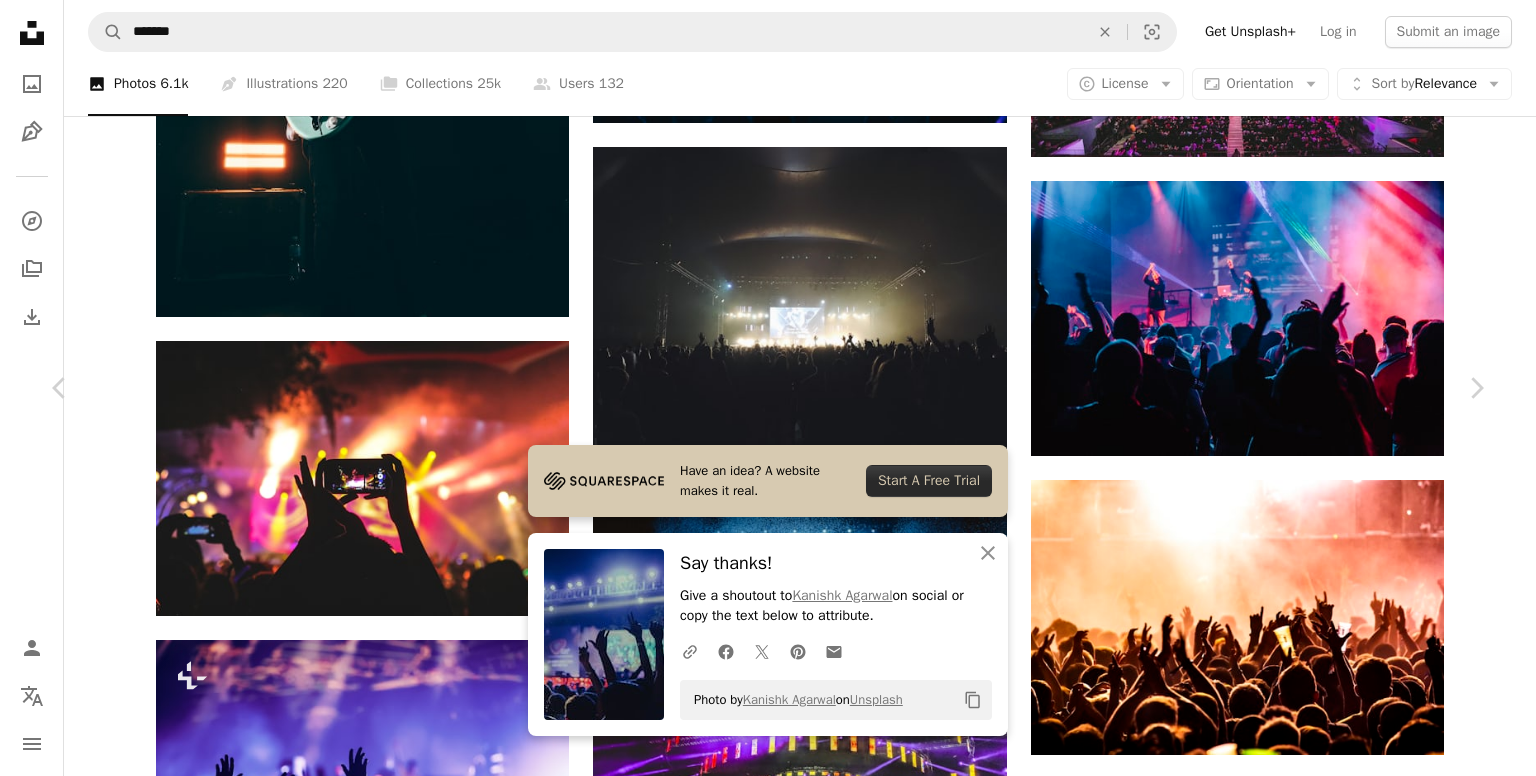 click on "An X shape" at bounding box center (20, 20) 